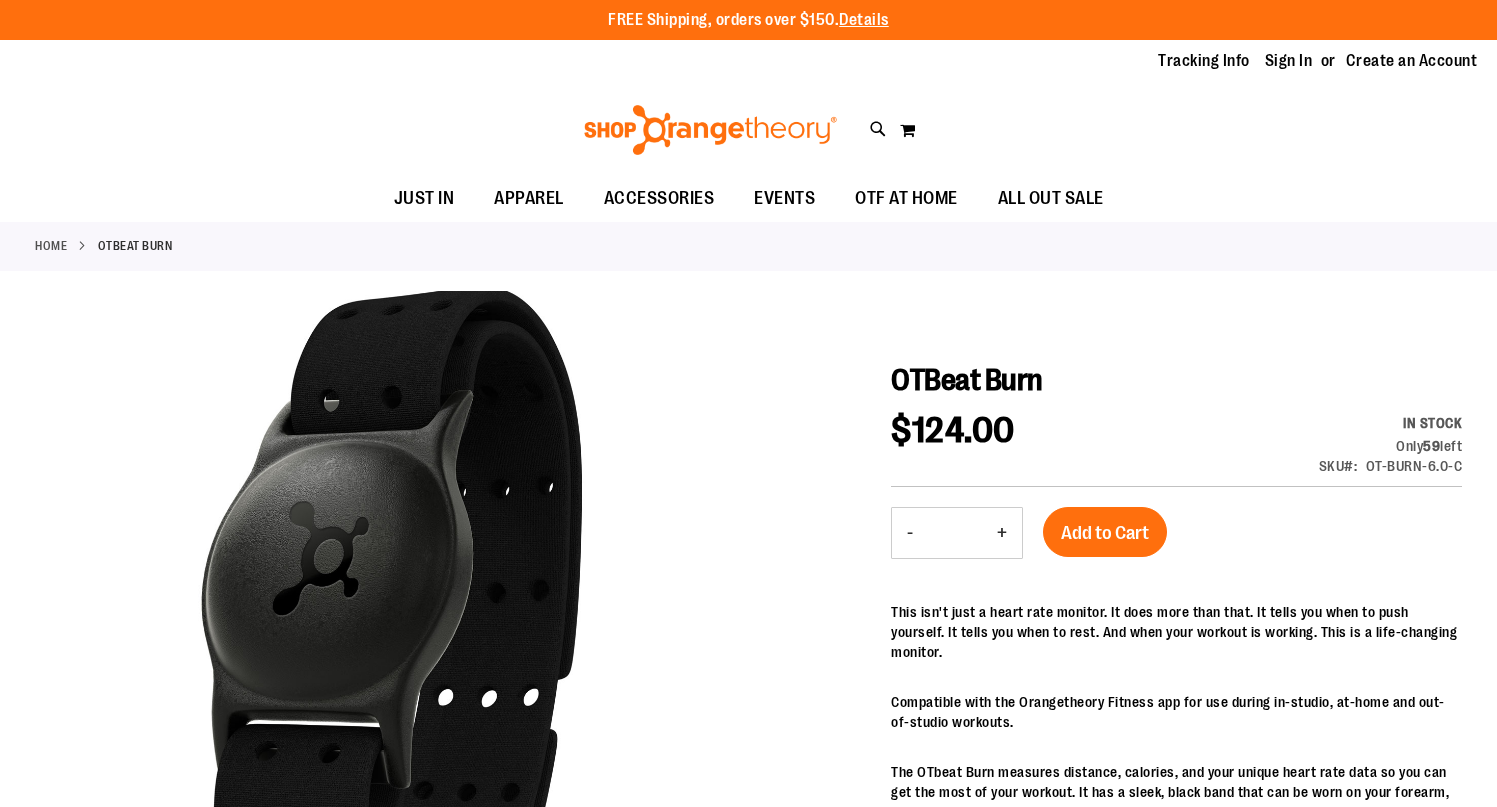 scroll, scrollTop: 0, scrollLeft: 0, axis: both 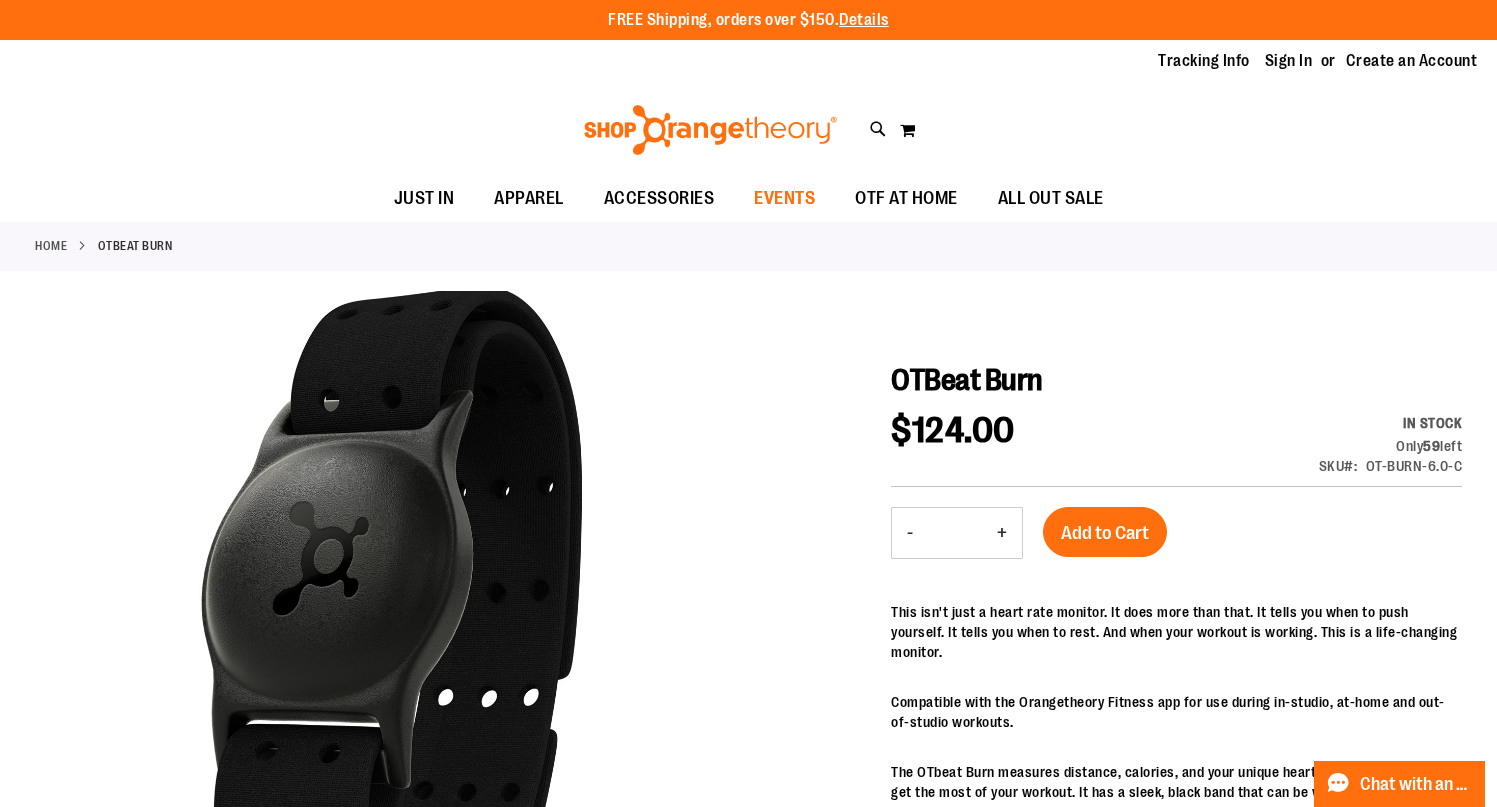 click on "EVENTS" at bounding box center (784, 198) 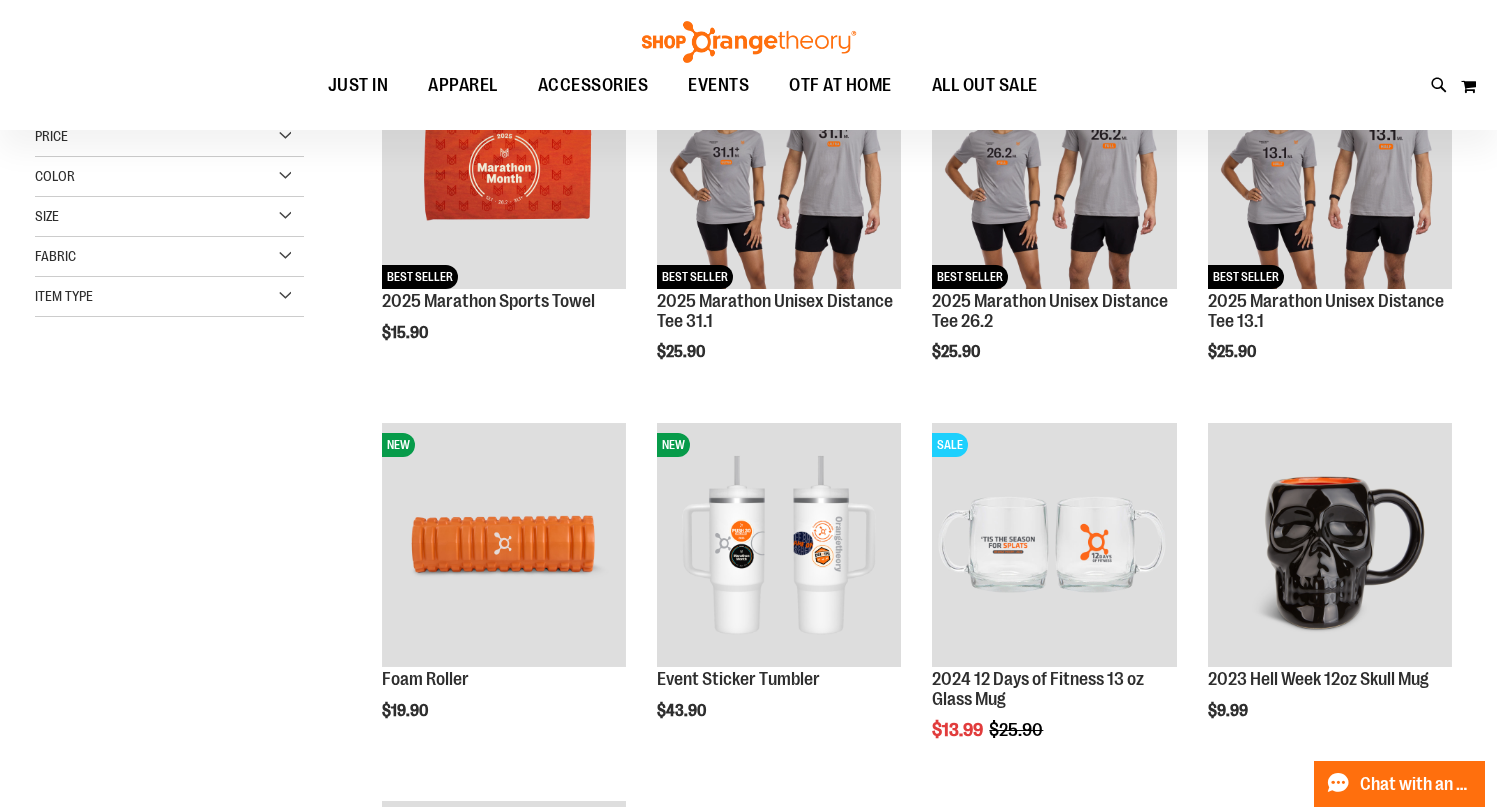 scroll, scrollTop: 0, scrollLeft: 0, axis: both 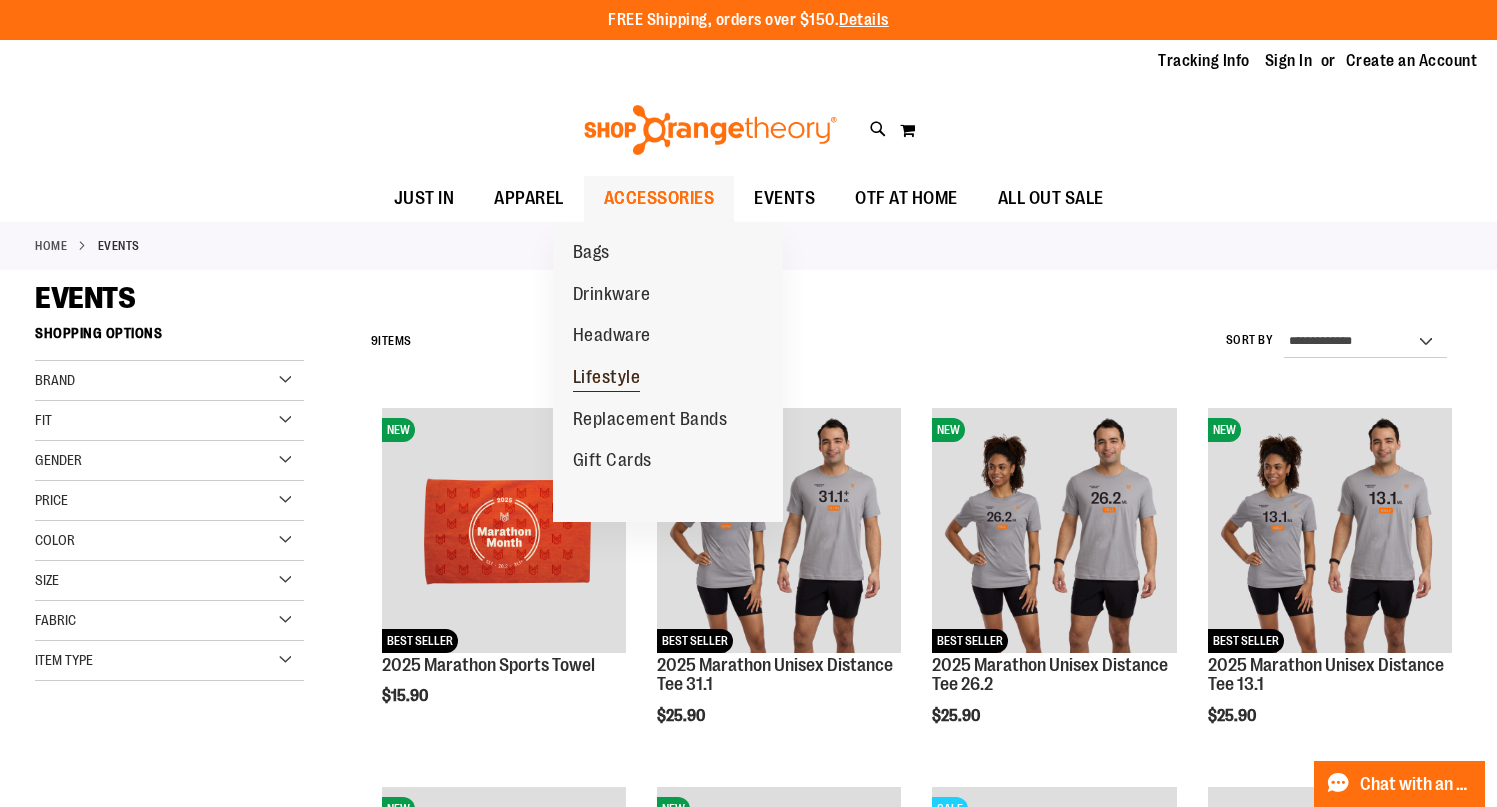 click on "Lifestyle" at bounding box center (607, 379) 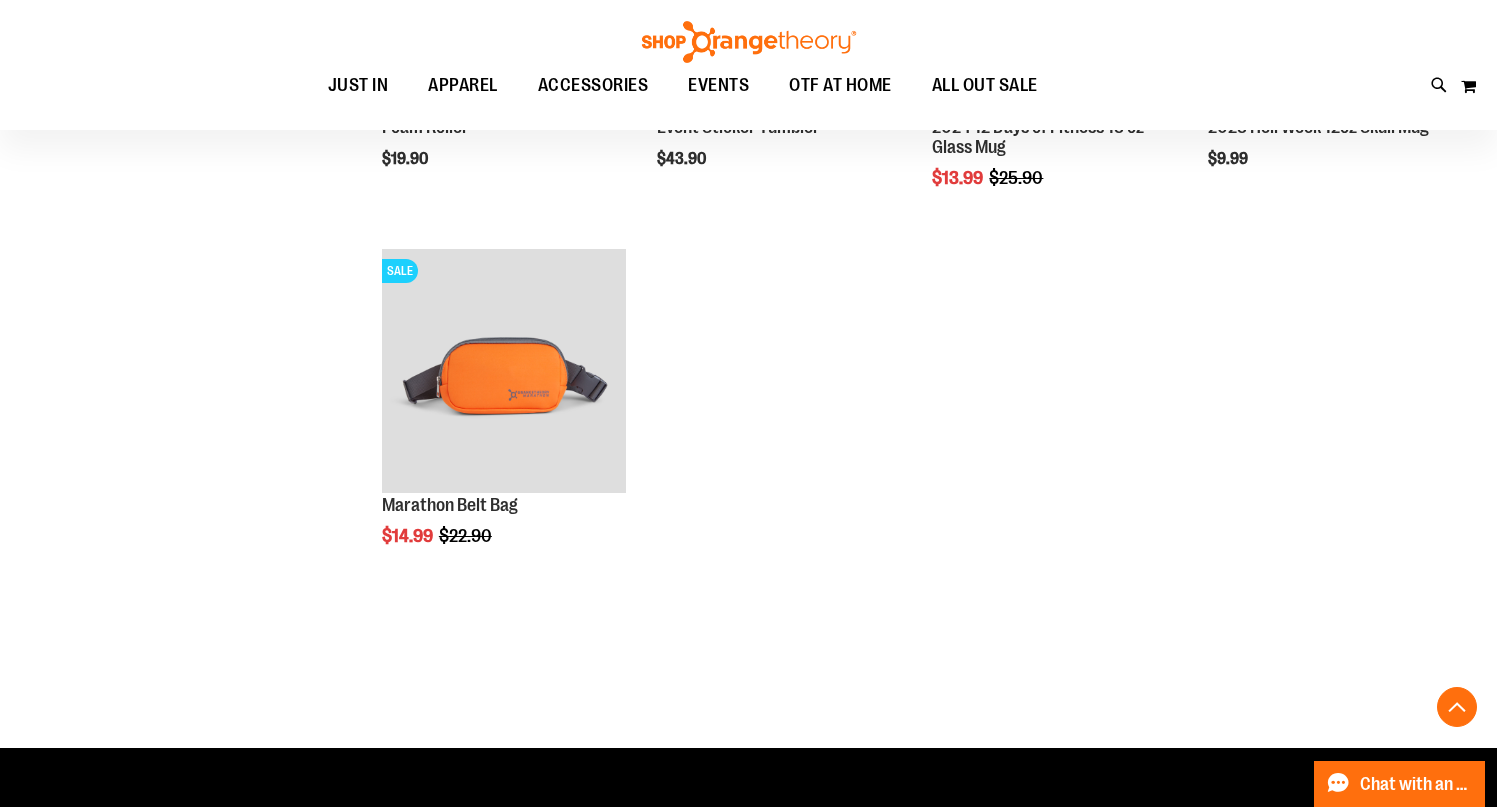 scroll, scrollTop: 929, scrollLeft: 0, axis: vertical 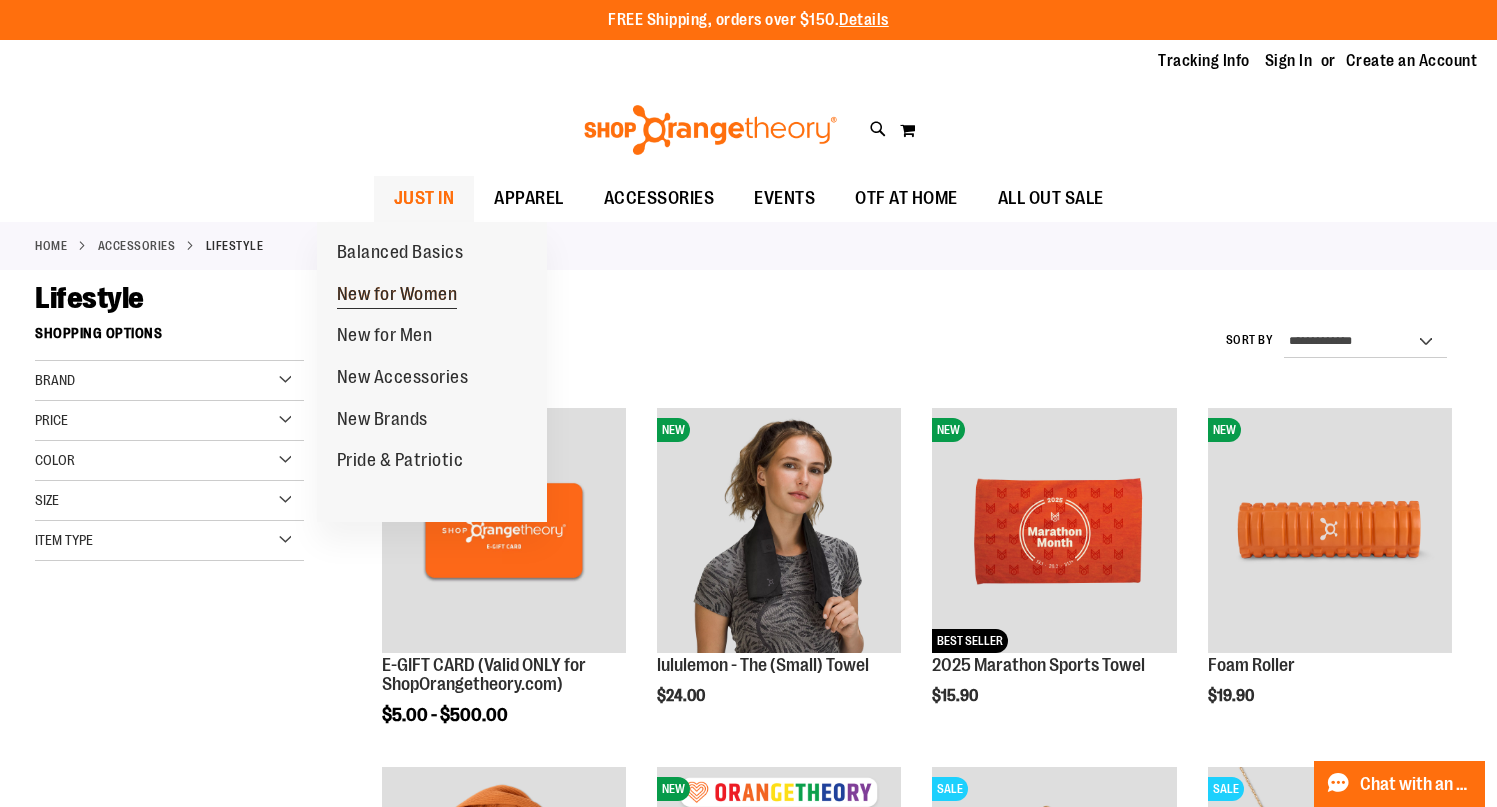 click on "New for Women" at bounding box center (397, 296) 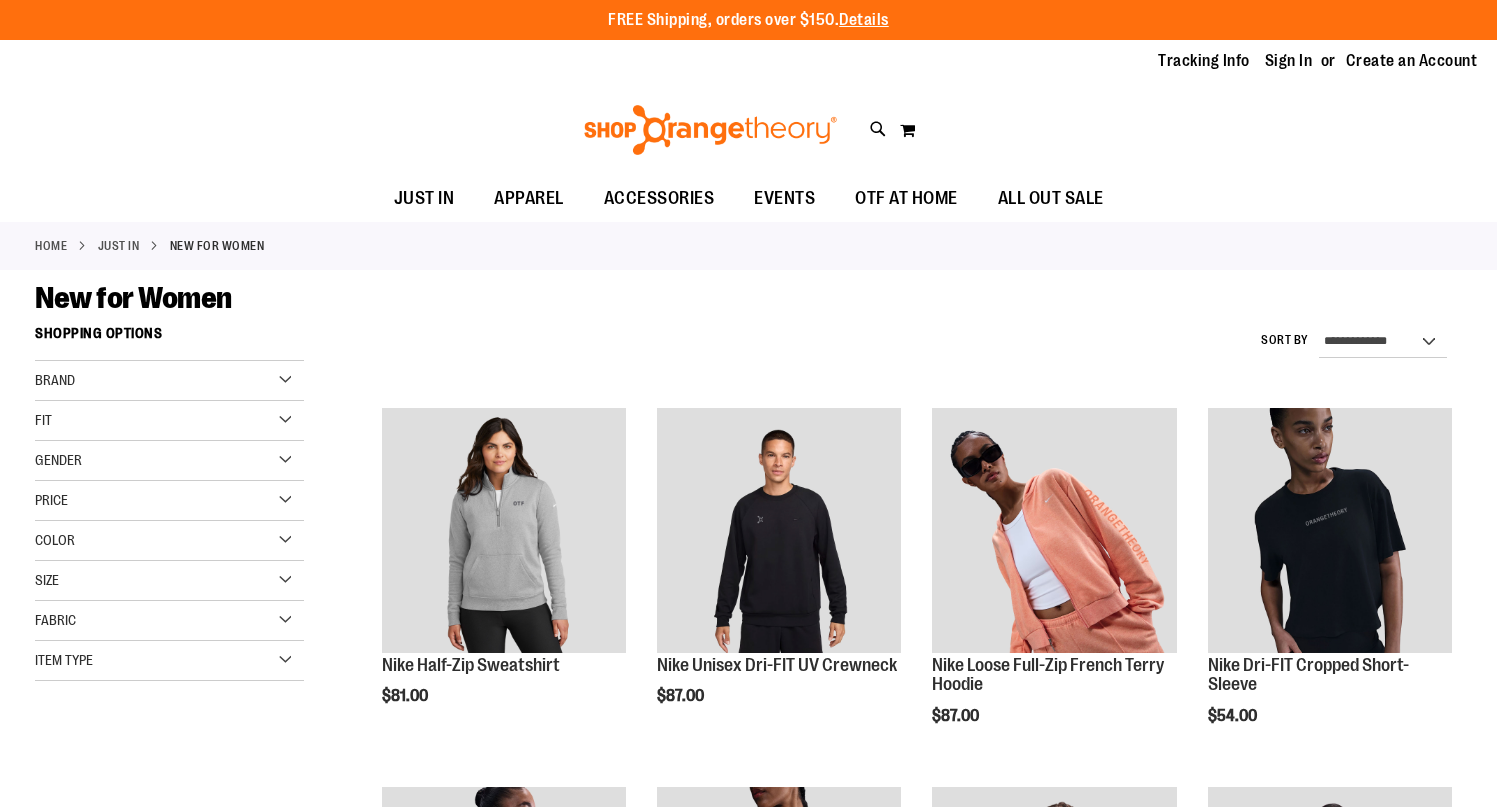 scroll, scrollTop: 0, scrollLeft: 0, axis: both 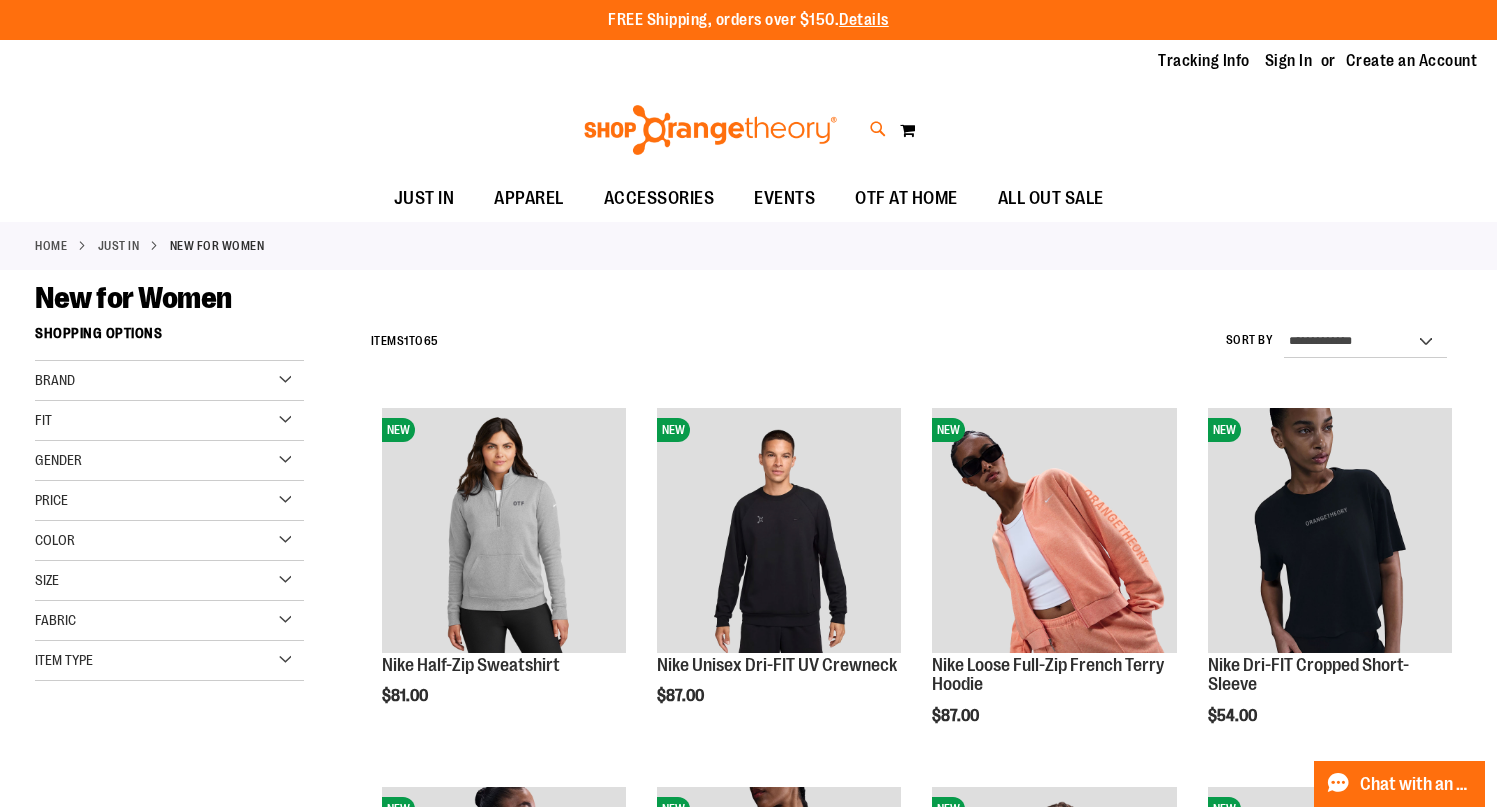 click at bounding box center (878, 129) 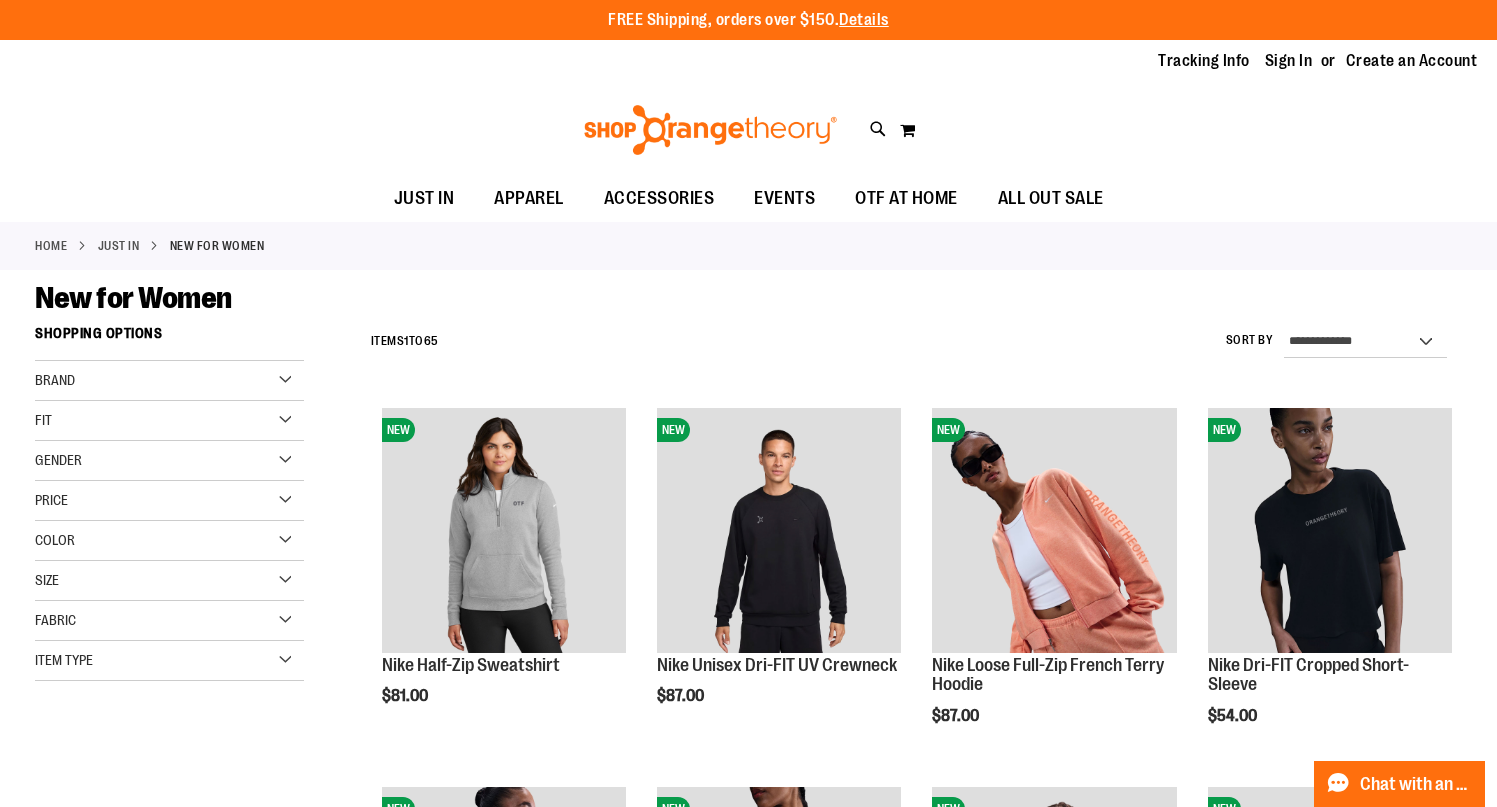 click on "Search" at bounding box center [748, 113] 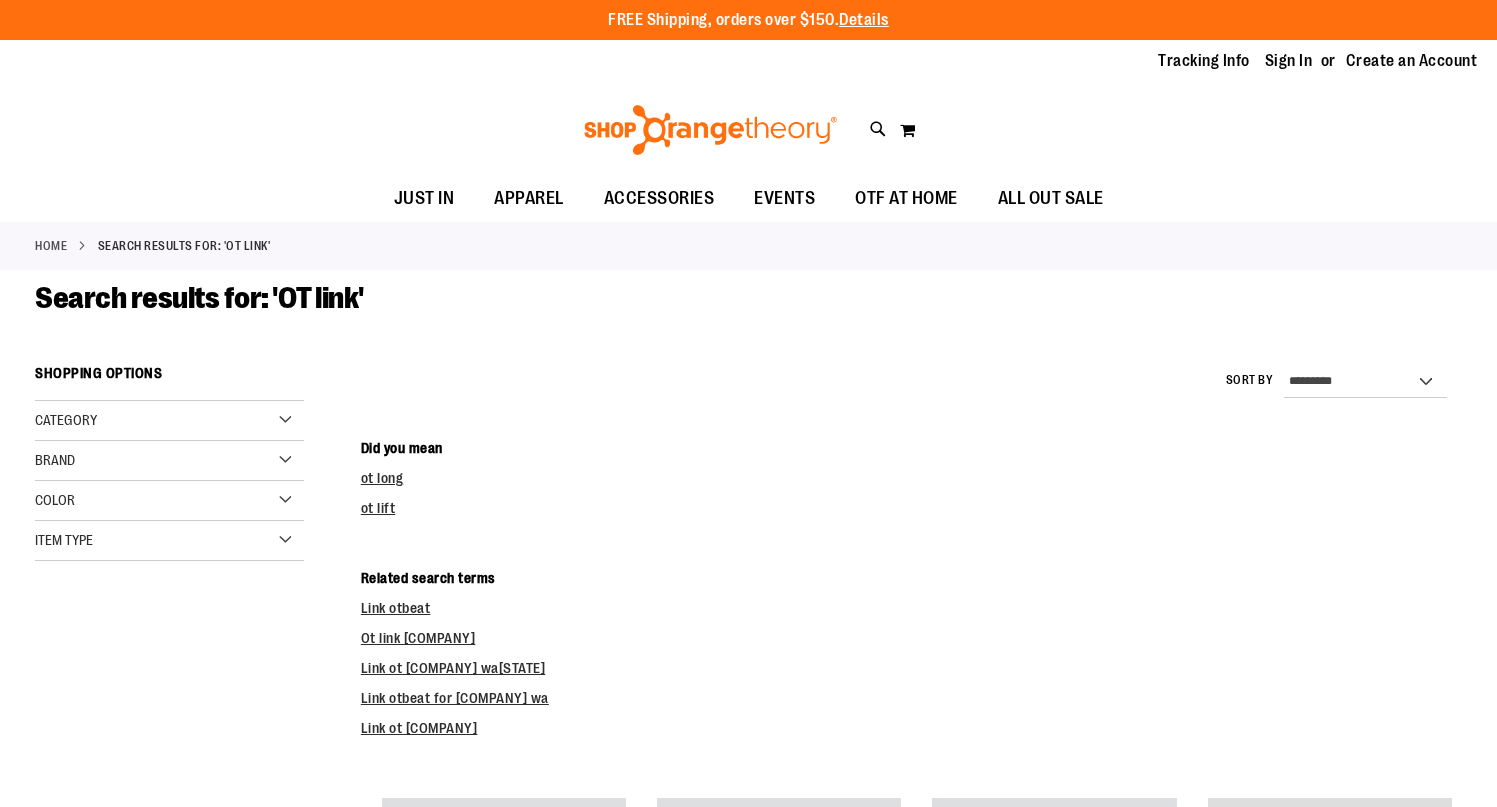 scroll, scrollTop: 0, scrollLeft: 0, axis: both 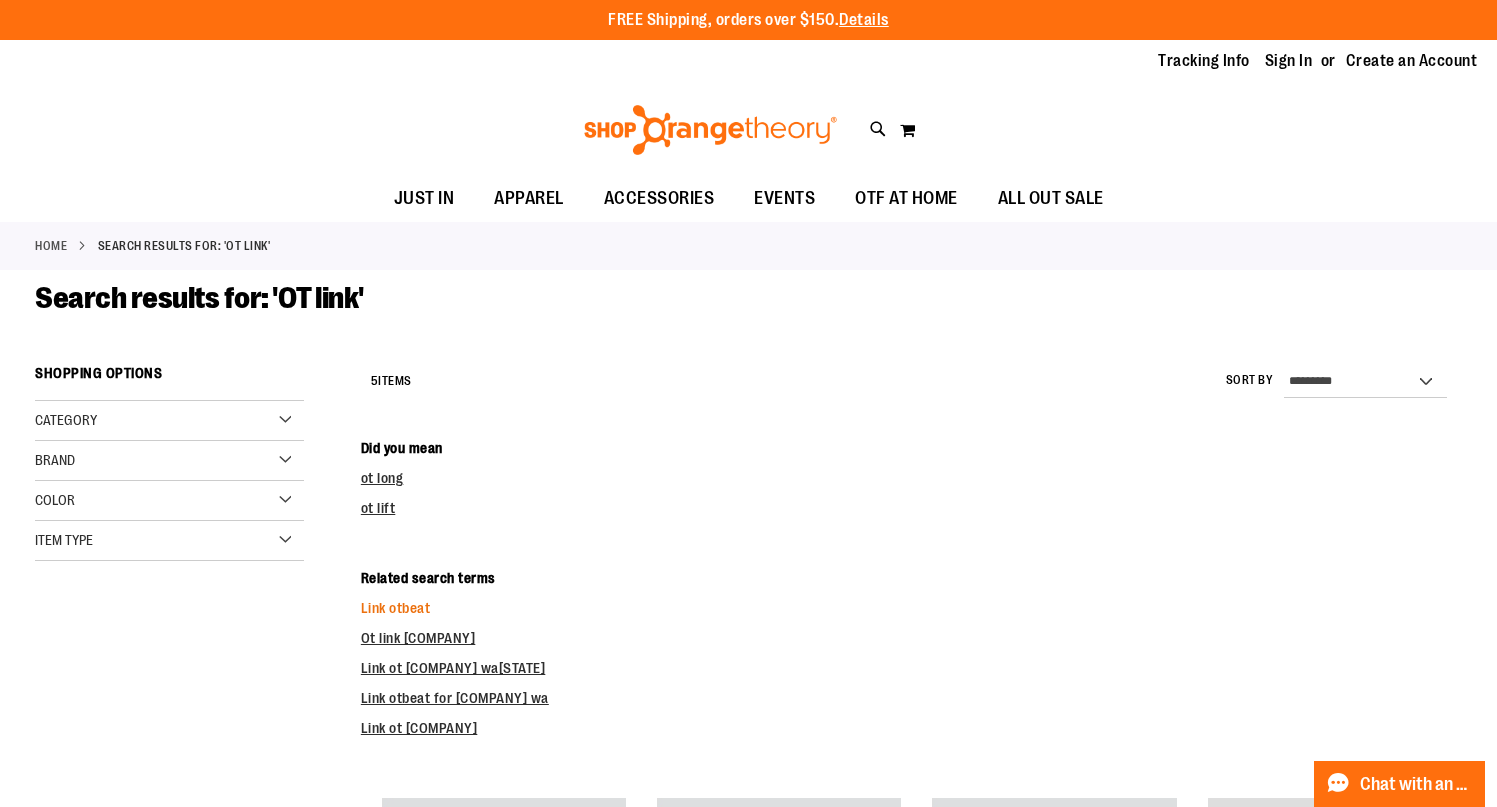 click on "Link otbeat" at bounding box center [396, 608] 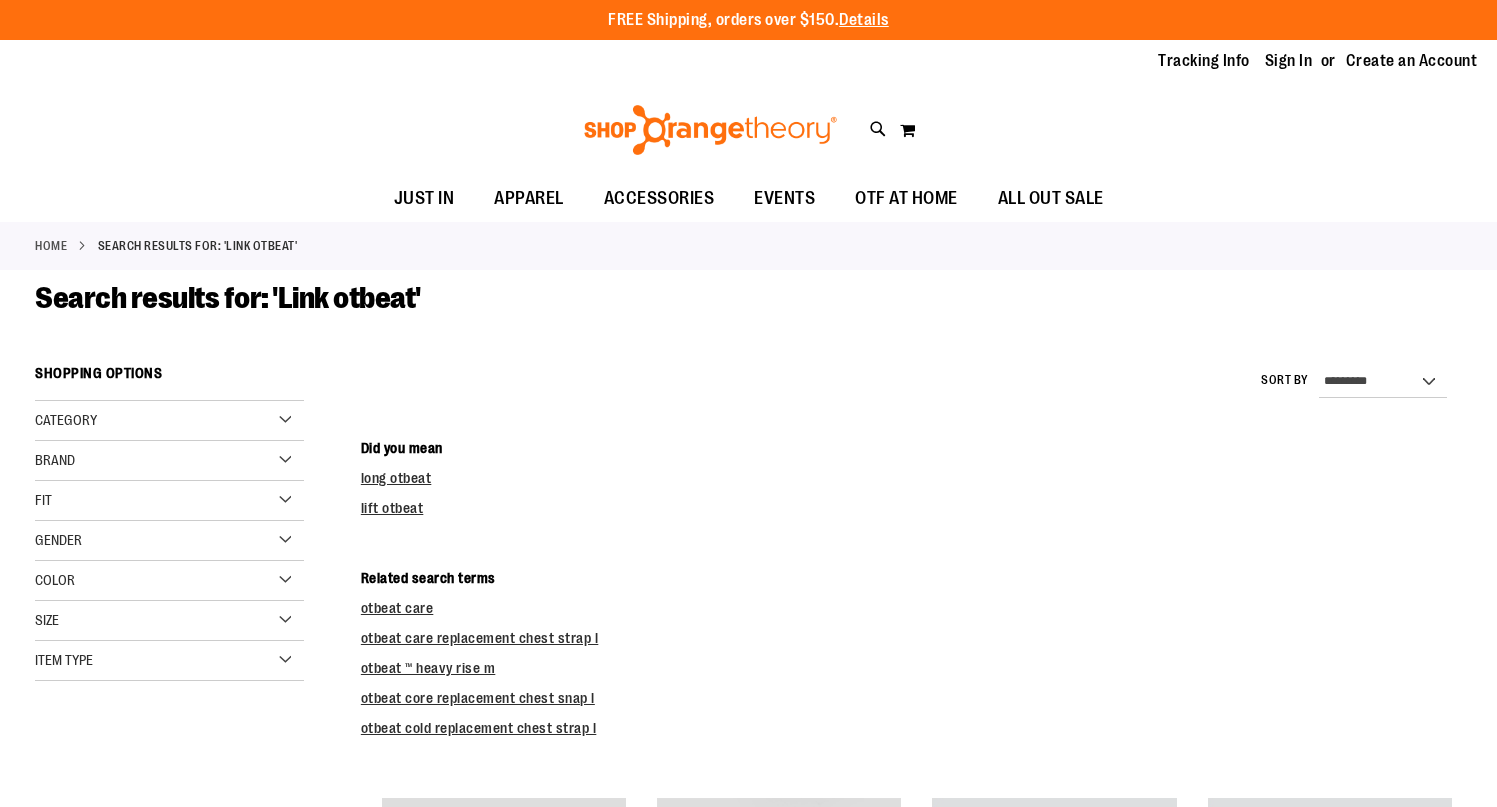 scroll, scrollTop: 0, scrollLeft: 0, axis: both 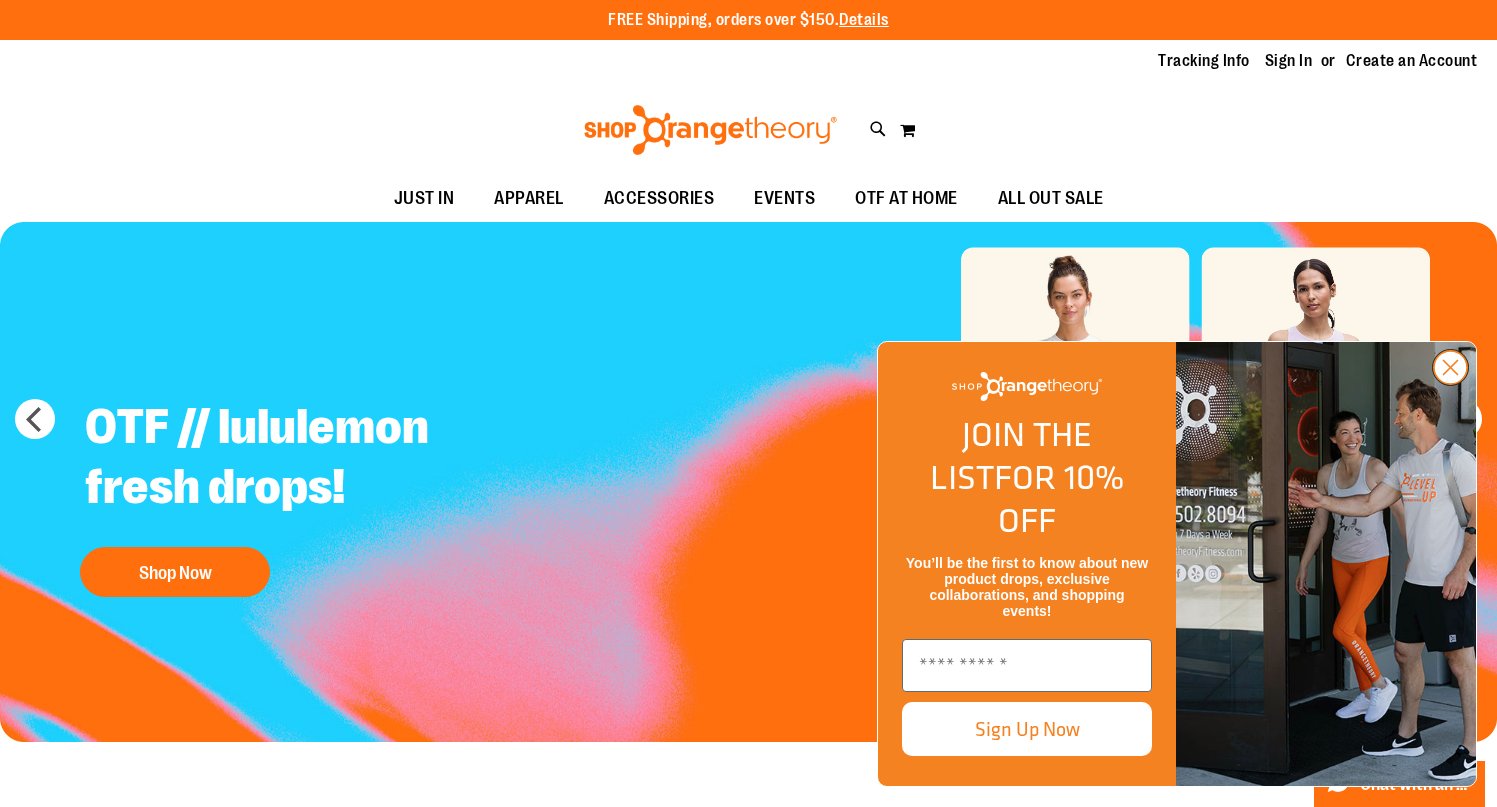 click 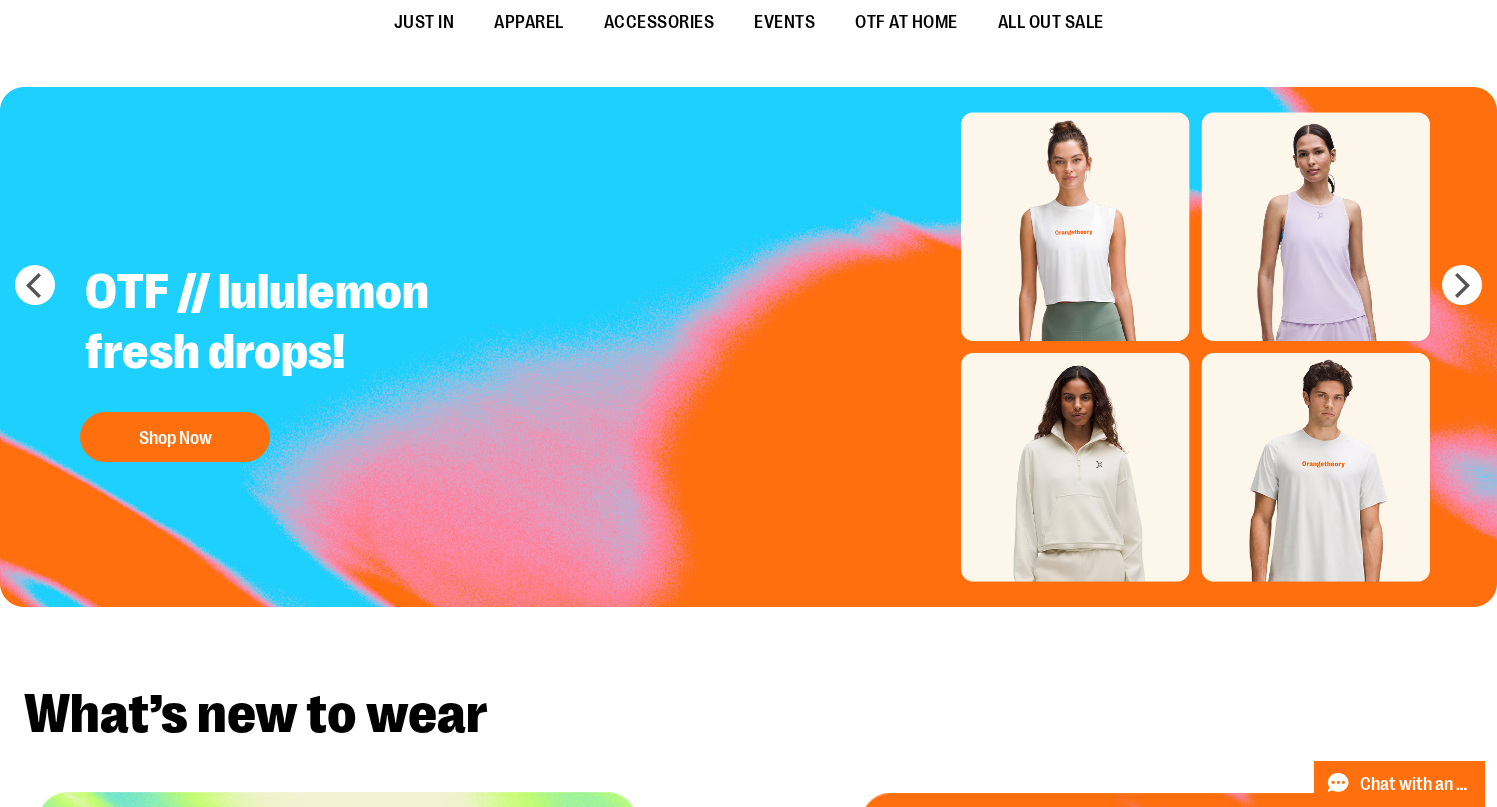 scroll, scrollTop: 0, scrollLeft: 0, axis: both 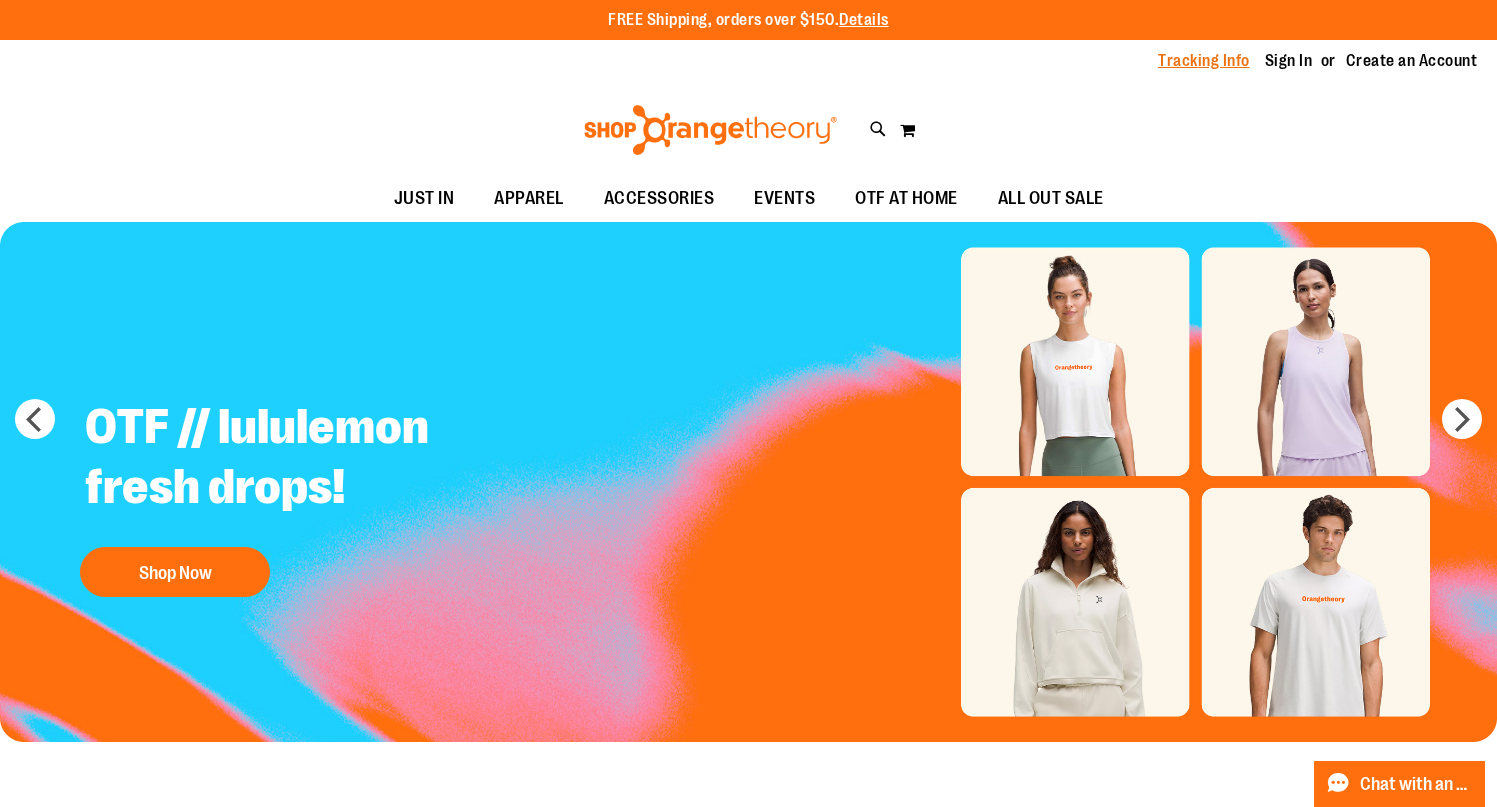 click on "Tracking Info" at bounding box center [1204, 61] 